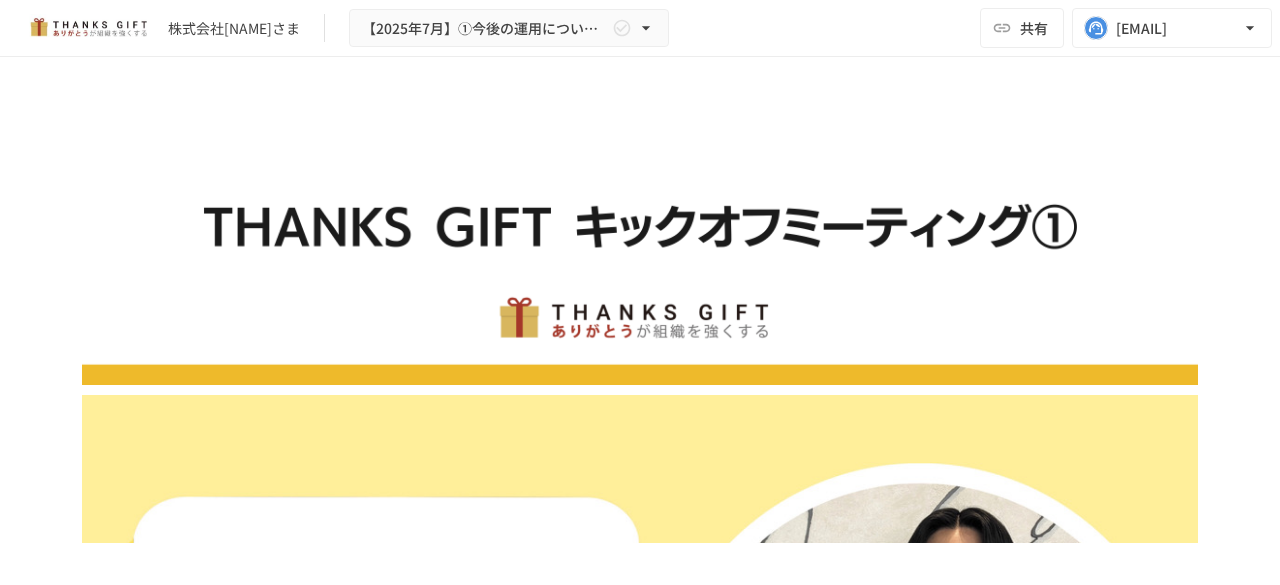 scroll, scrollTop: 0, scrollLeft: 0, axis: both 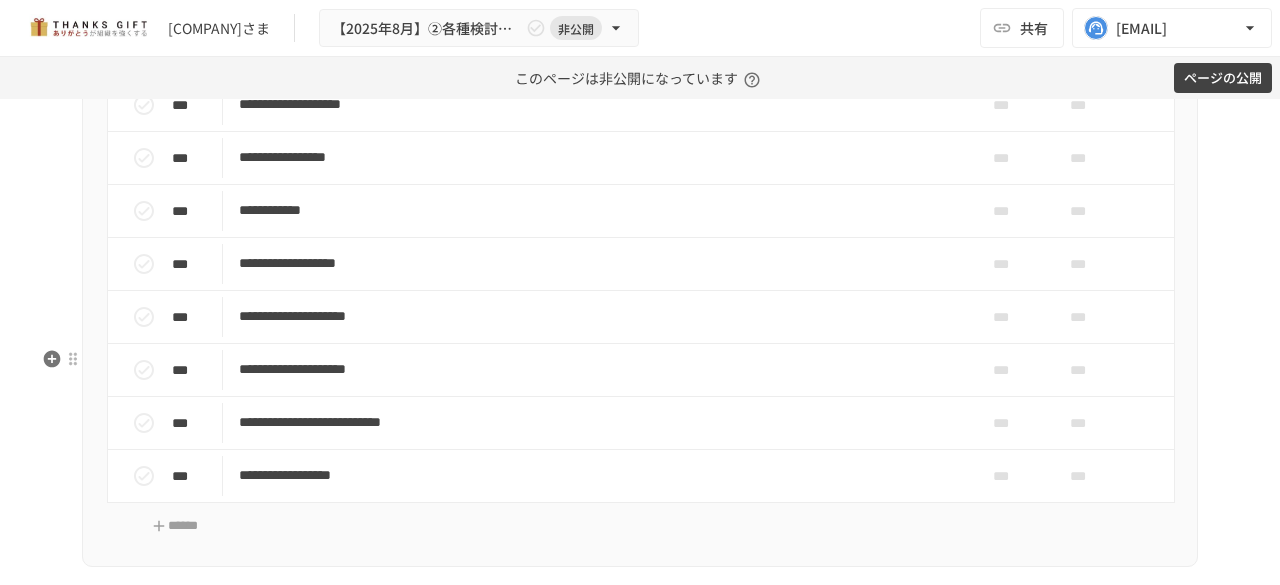 click on "**********" at bounding box center (151, -130) 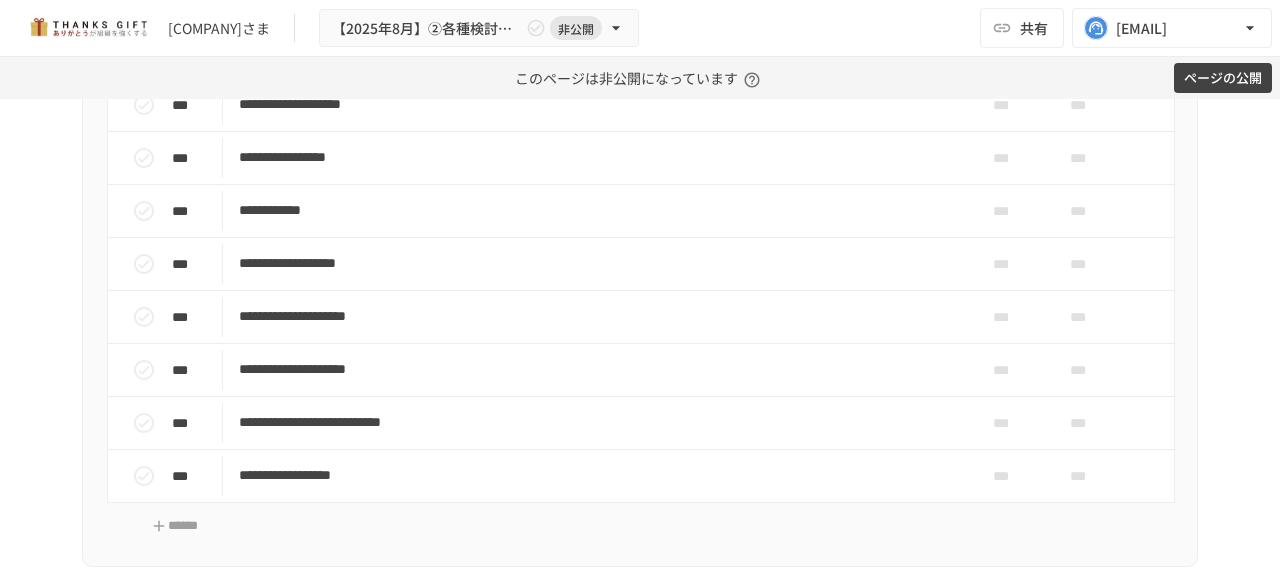 type 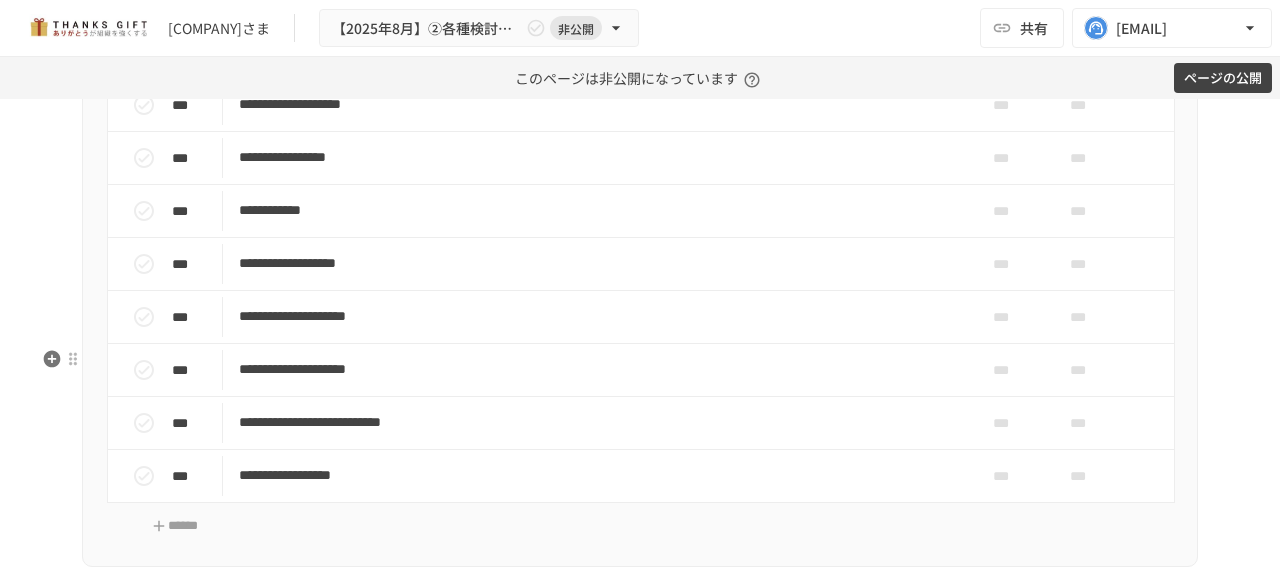 click on "**********" at bounding box center [640, -129] 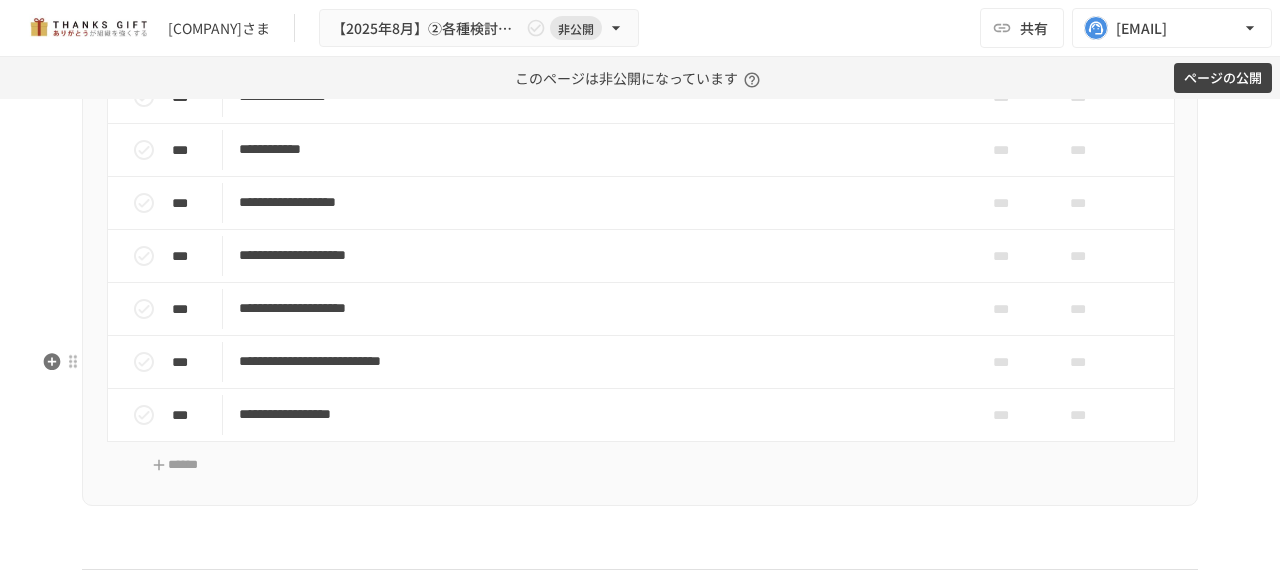 scroll, scrollTop: 11230, scrollLeft: 0, axis: vertical 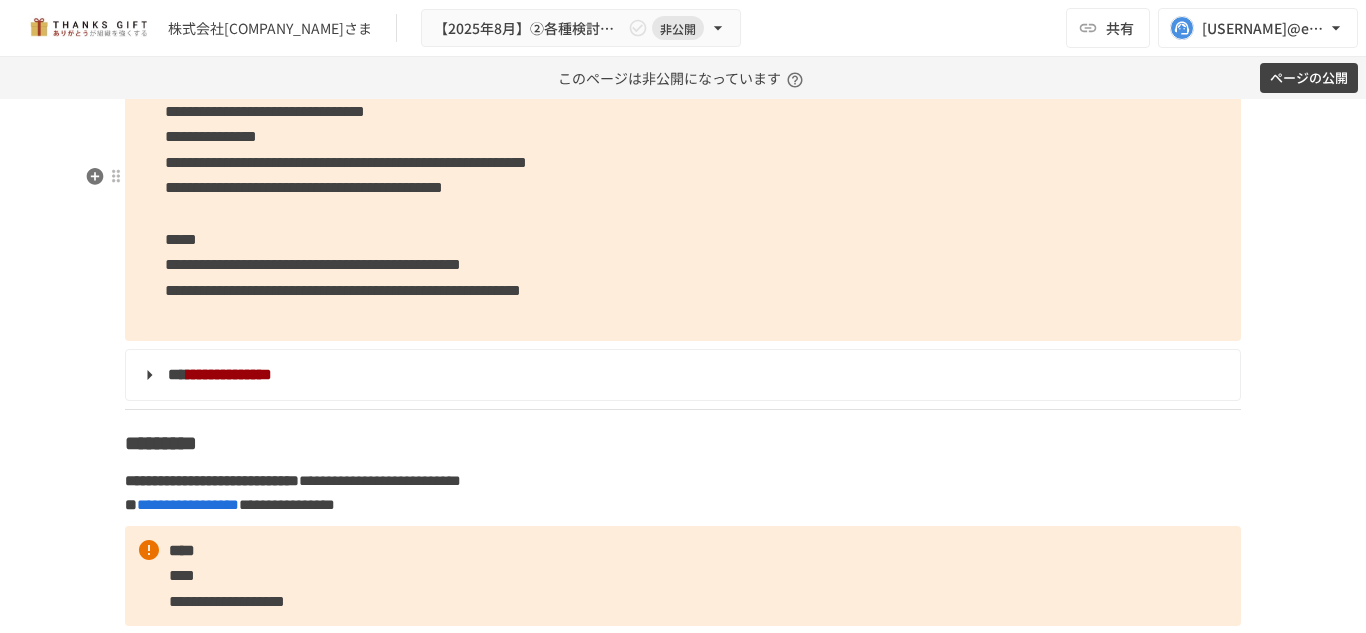 click on "**********" at bounding box center [250, -69] 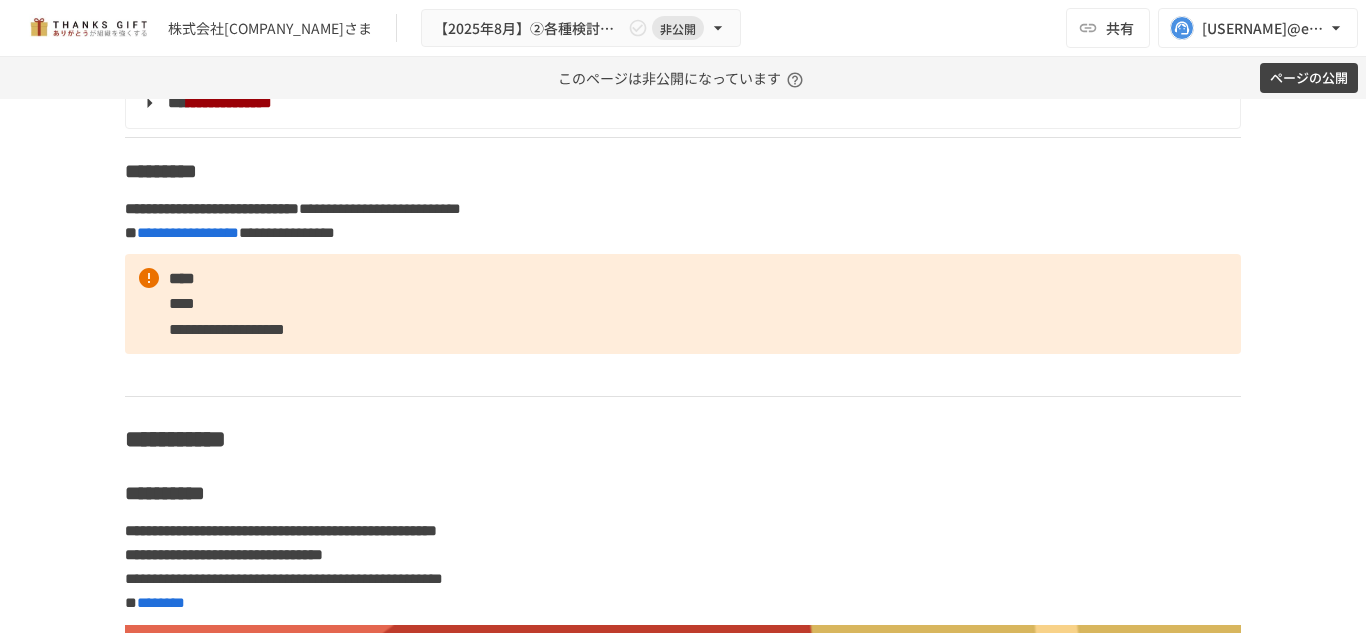 scroll, scrollTop: 6620, scrollLeft: 0, axis: vertical 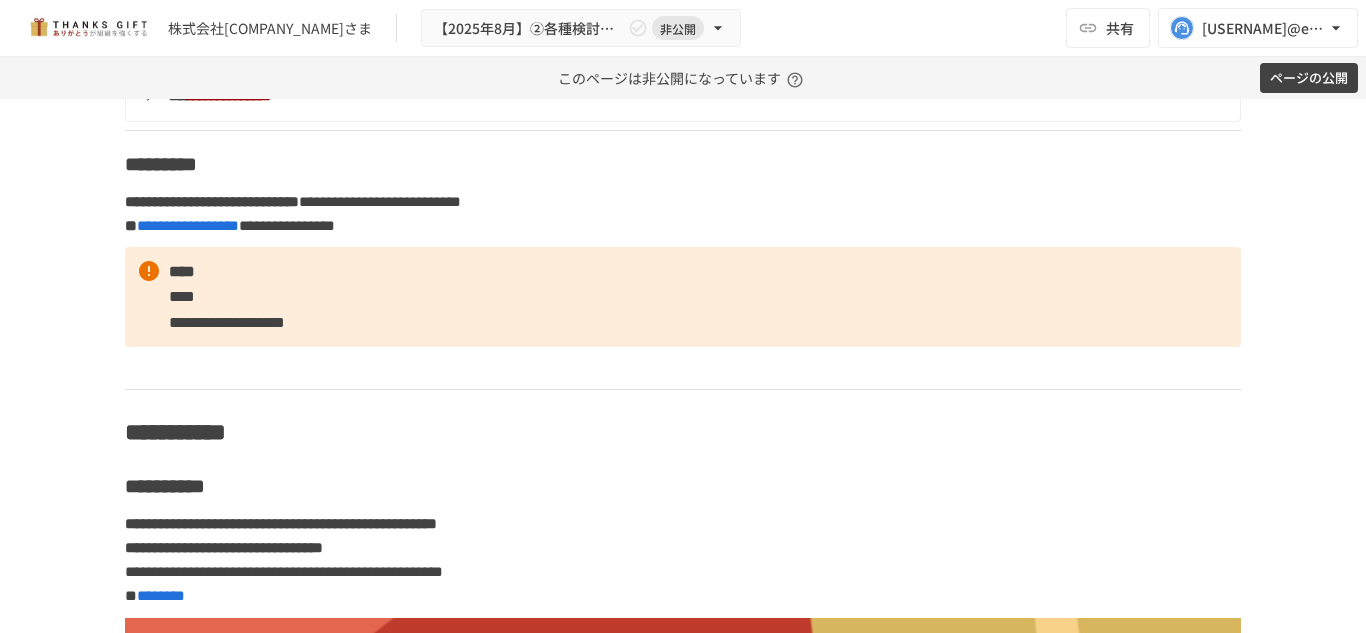 click on "**********" at bounding box center (259, -194) 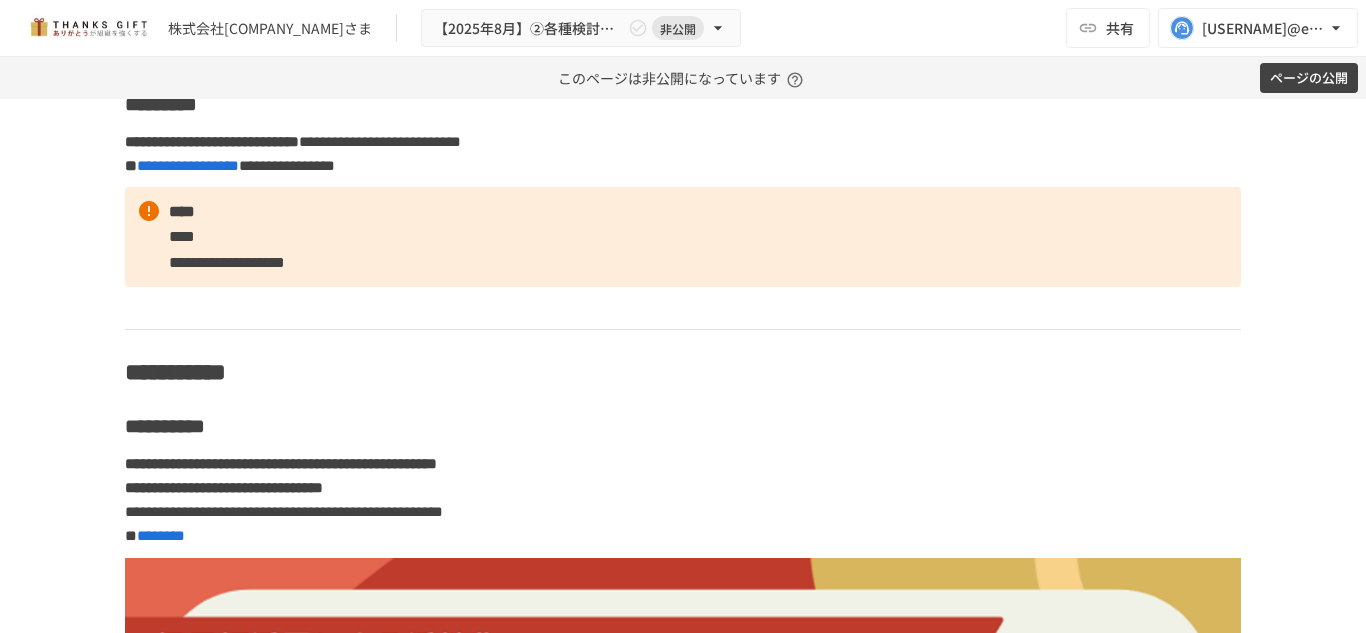 scroll, scrollTop: 6683, scrollLeft: 0, axis: vertical 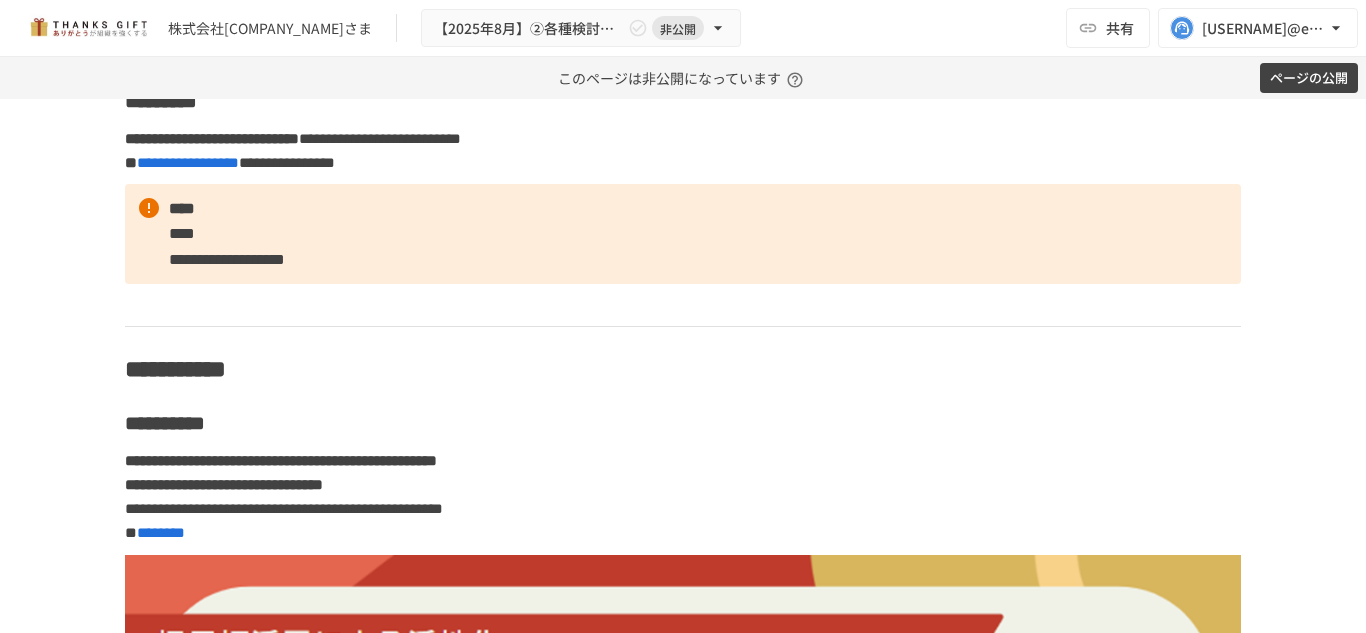 click on "**********" at bounding box center (683, -308) 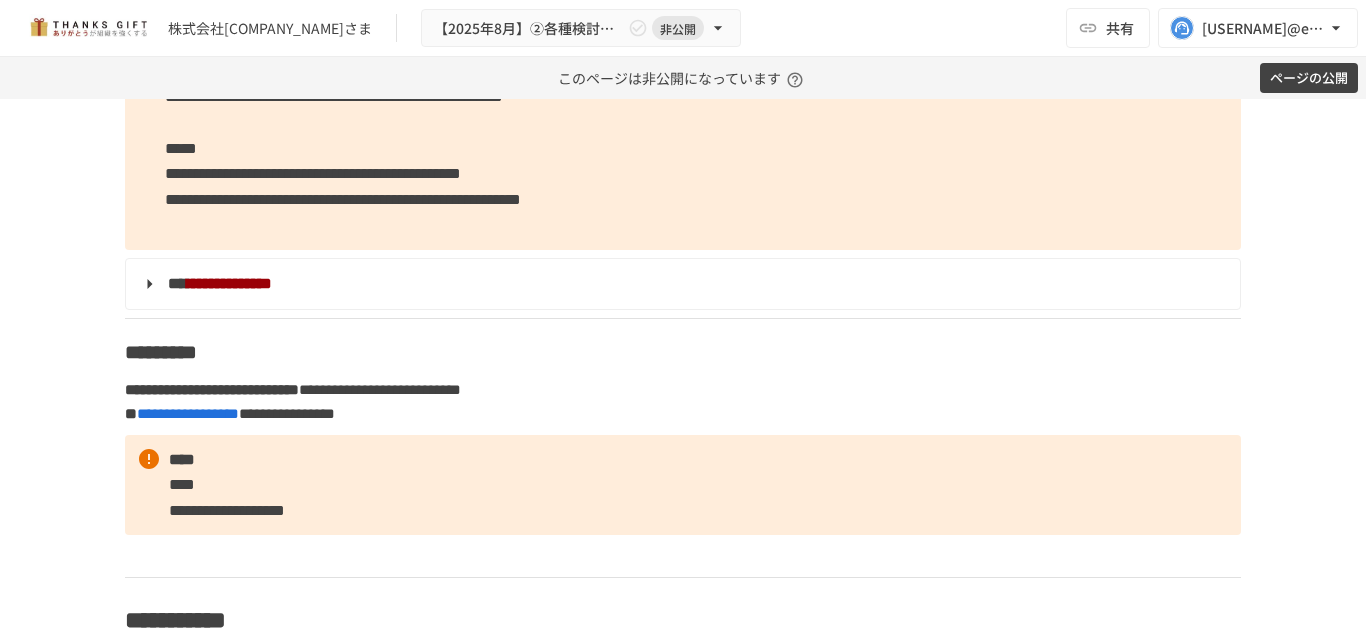 scroll, scrollTop: 6645, scrollLeft: 0, axis: vertical 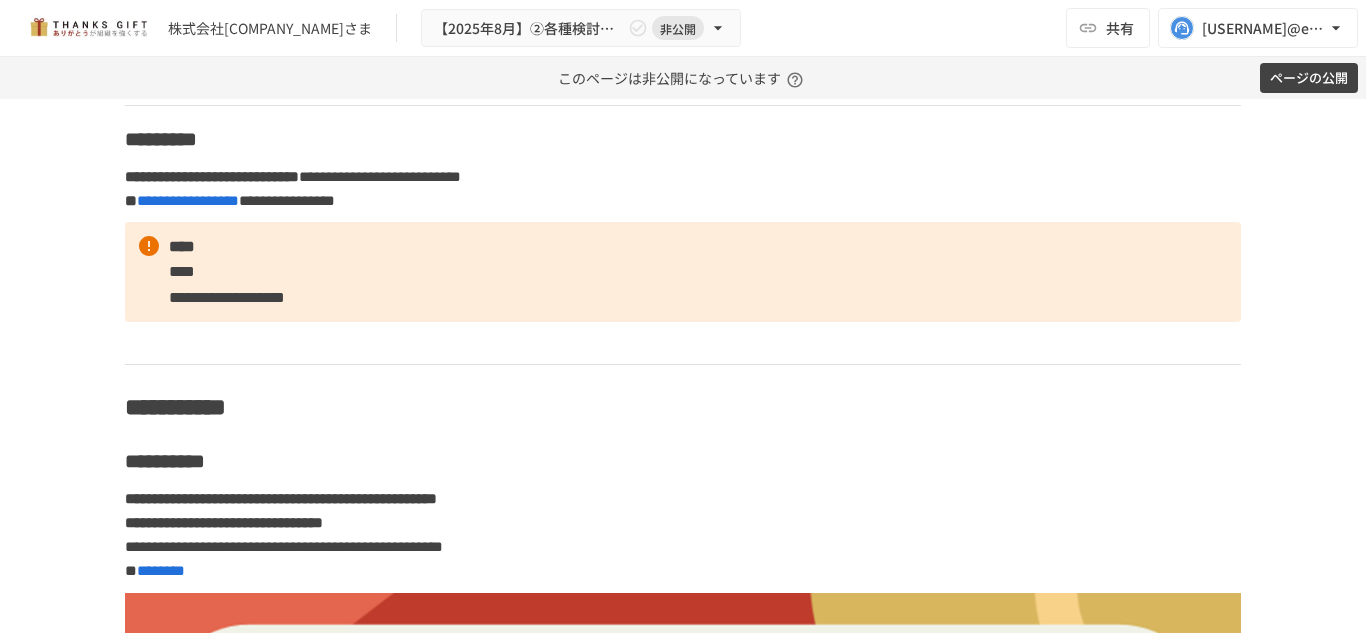 click on "**********" at bounding box center (683, -270) 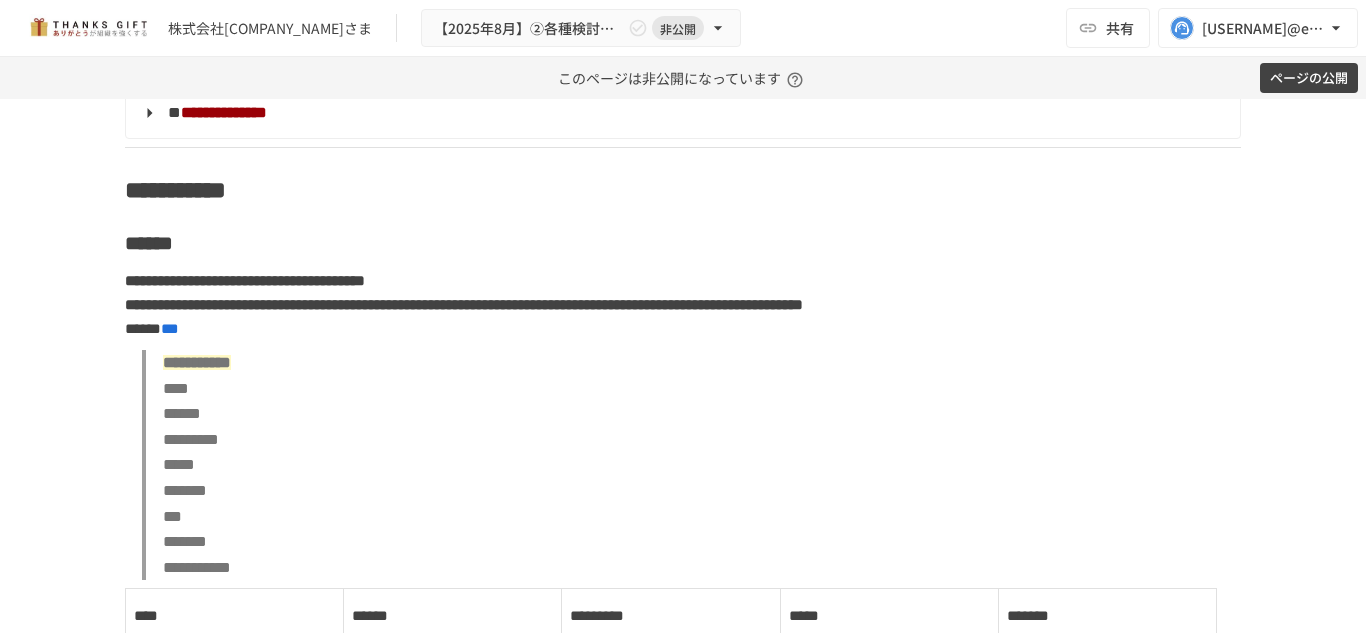 scroll, scrollTop: 8925, scrollLeft: 0, axis: vertical 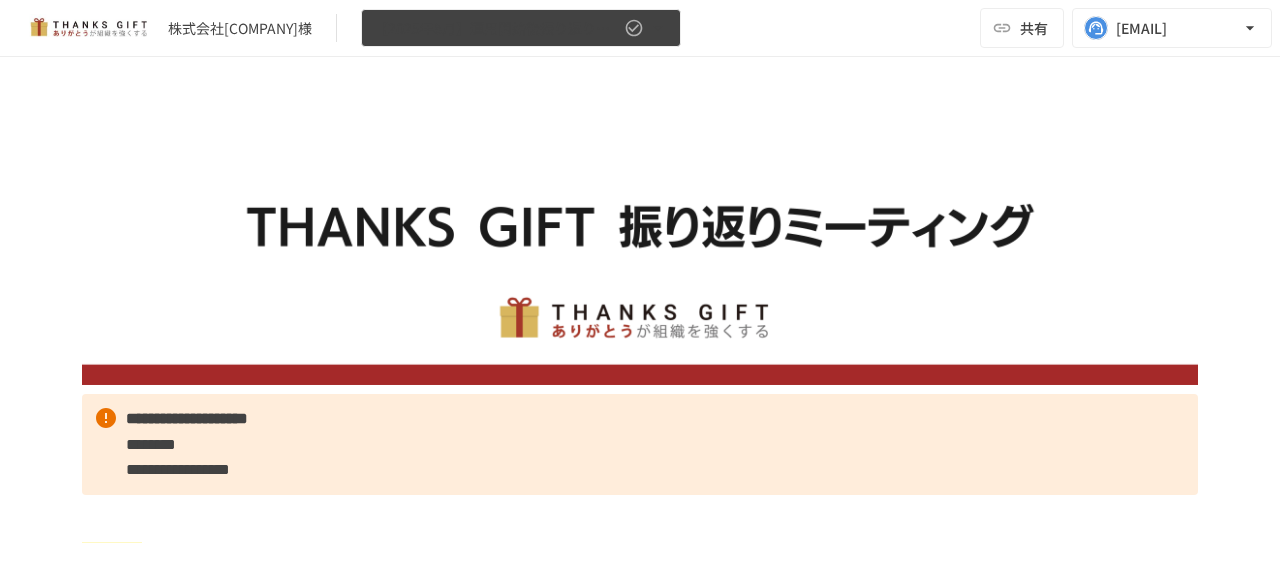 click on "【2025年8月】運用開始後振り返りミーティング" at bounding box center (521, 28) 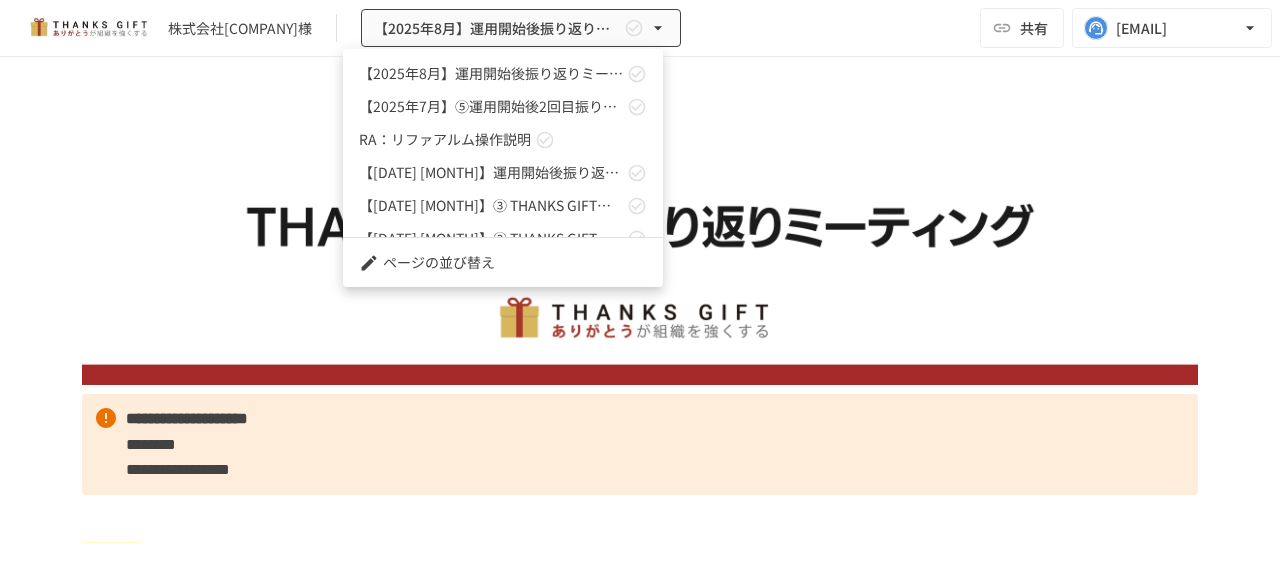 scroll, scrollTop: 120, scrollLeft: 0, axis: vertical 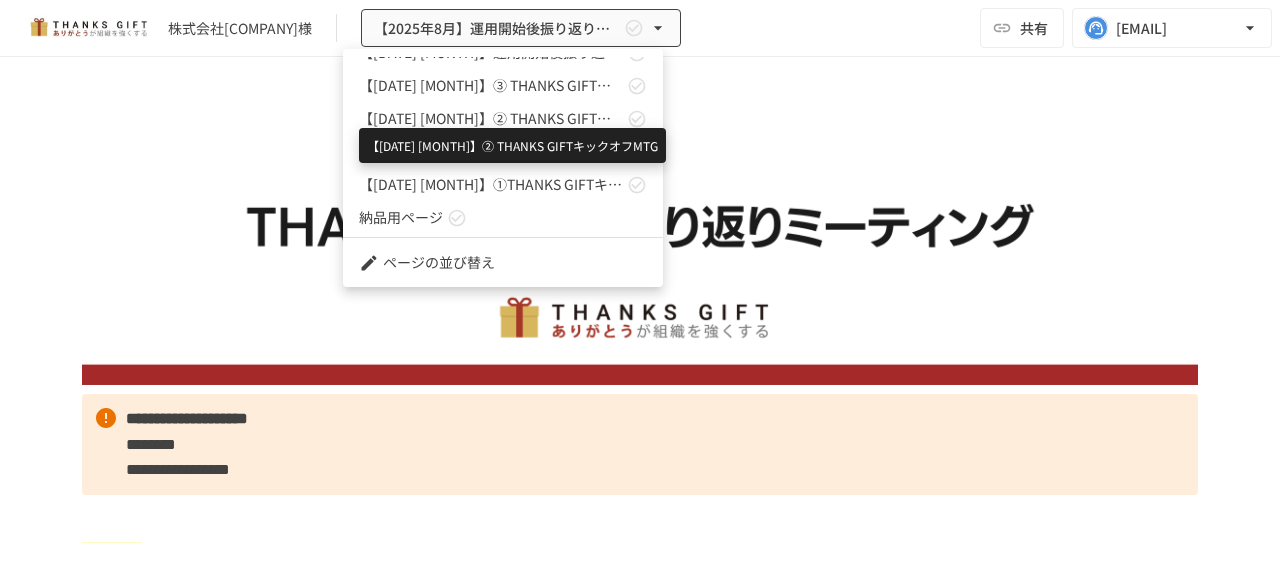 click on "【2025年4月】② THANKS GIFTキックオフMTG" at bounding box center [491, 118] 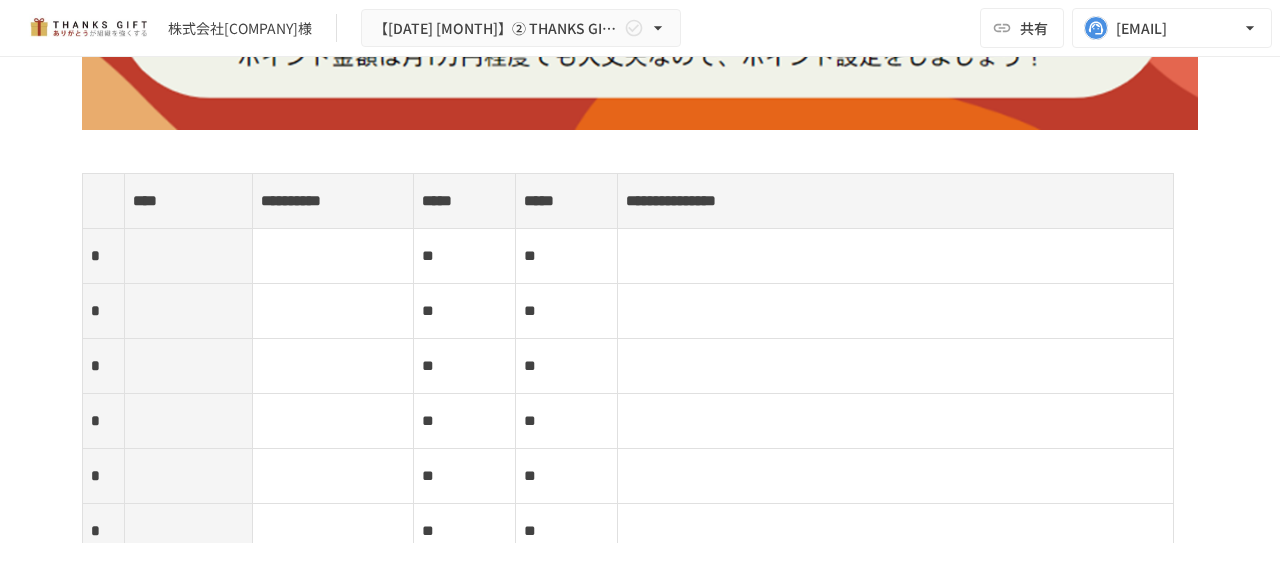 scroll, scrollTop: 4963, scrollLeft: 0, axis: vertical 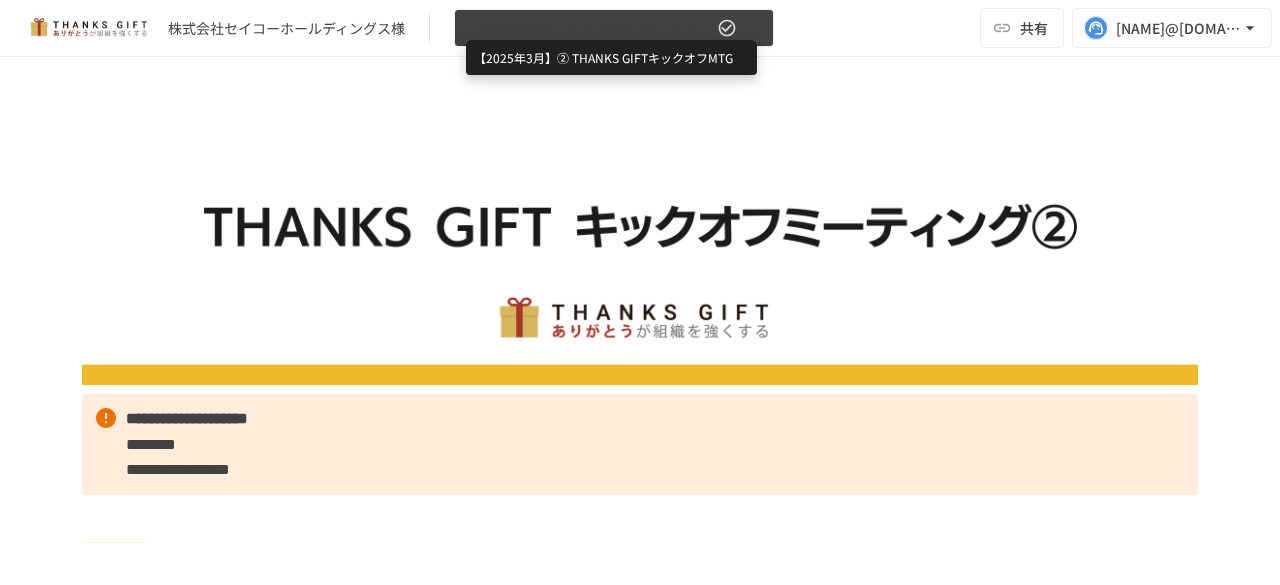 click on "【2025年3月】② THANKS GIFTキックオフMTG" at bounding box center (590, 28) 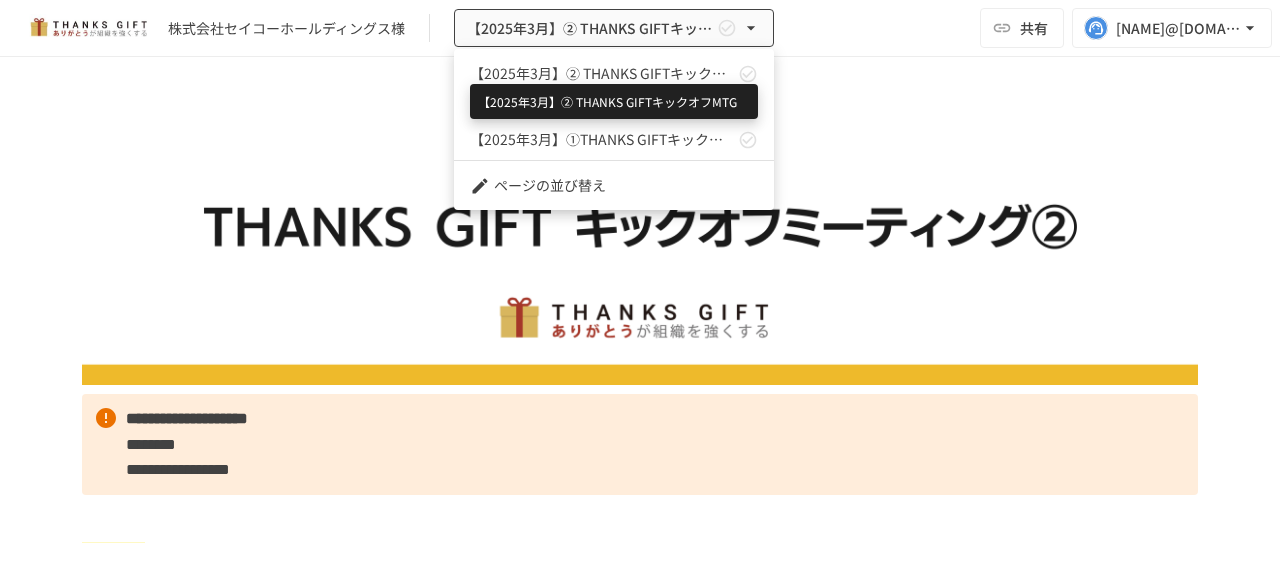 click on "【2025年3月】② THANKS GIFTキックオフMTG" at bounding box center [602, 73] 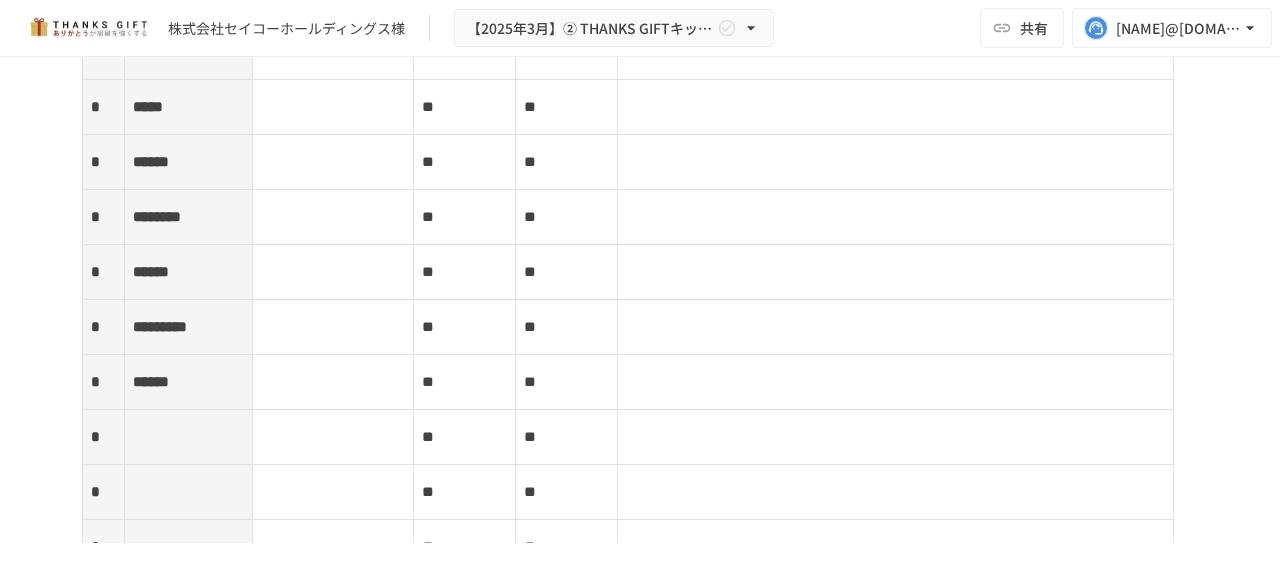 scroll, scrollTop: 5278, scrollLeft: 0, axis: vertical 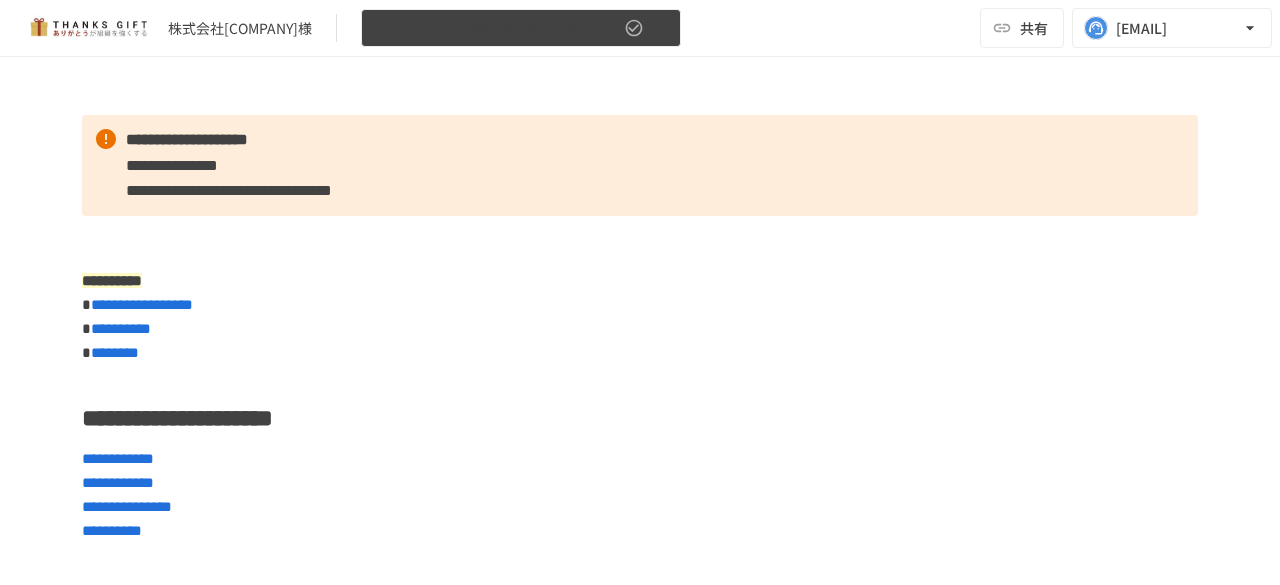 click on "【2025年7月】運用開始後振り返りミーティング" at bounding box center (521, 28) 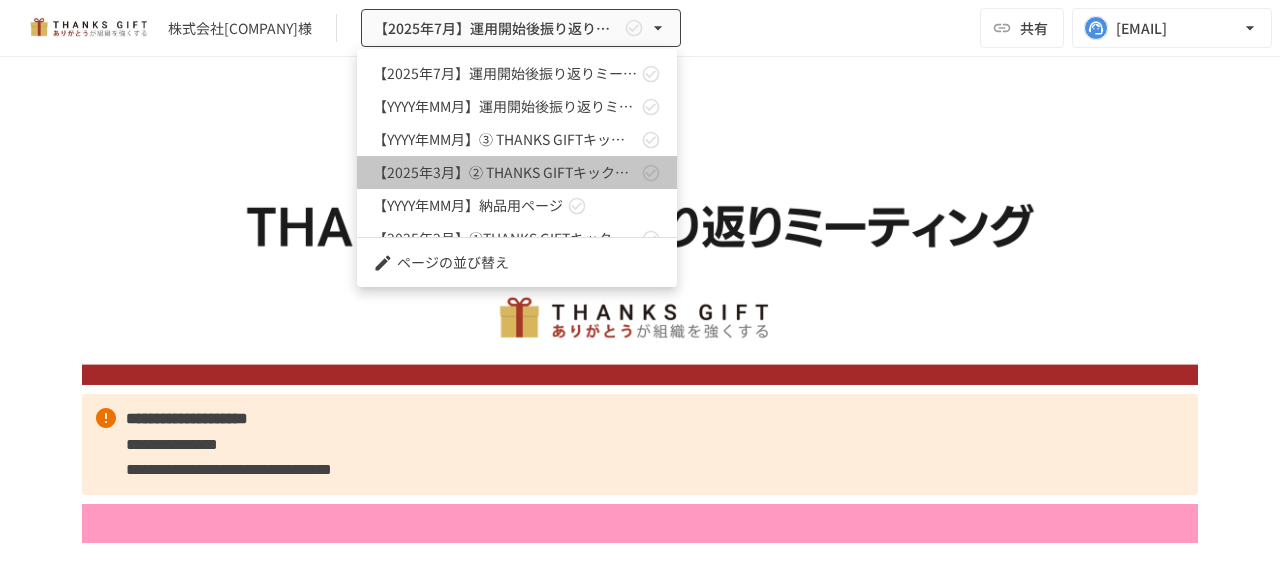 click on "【2025年3月】② THANKS GIFTキックオフMTG" at bounding box center [517, 172] 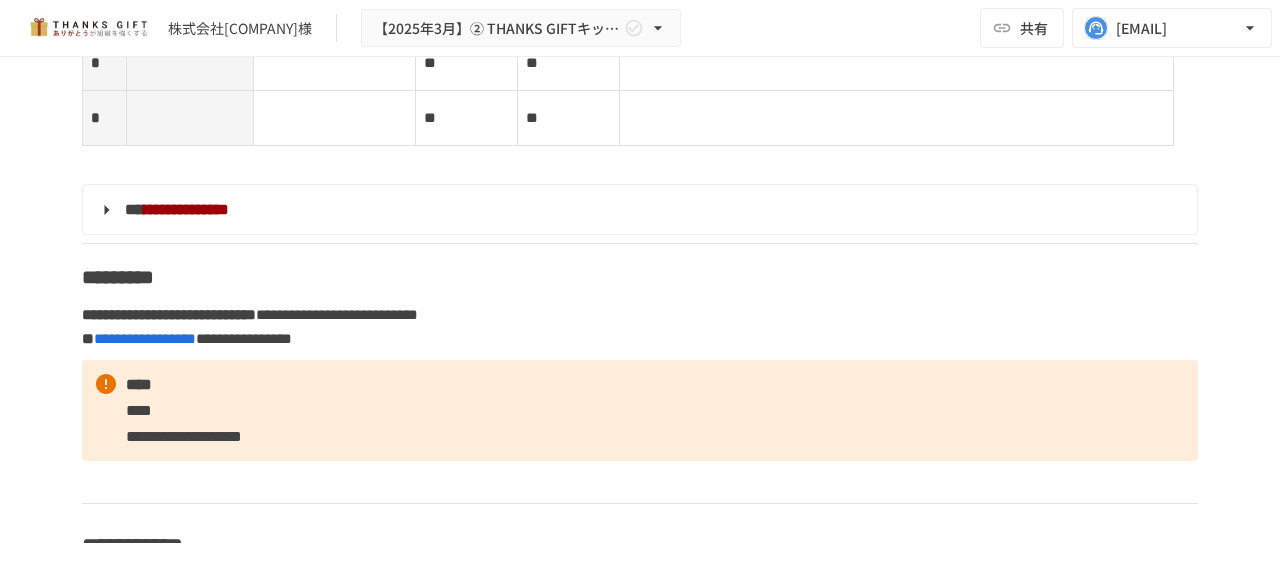 scroll, scrollTop: 6962, scrollLeft: 0, axis: vertical 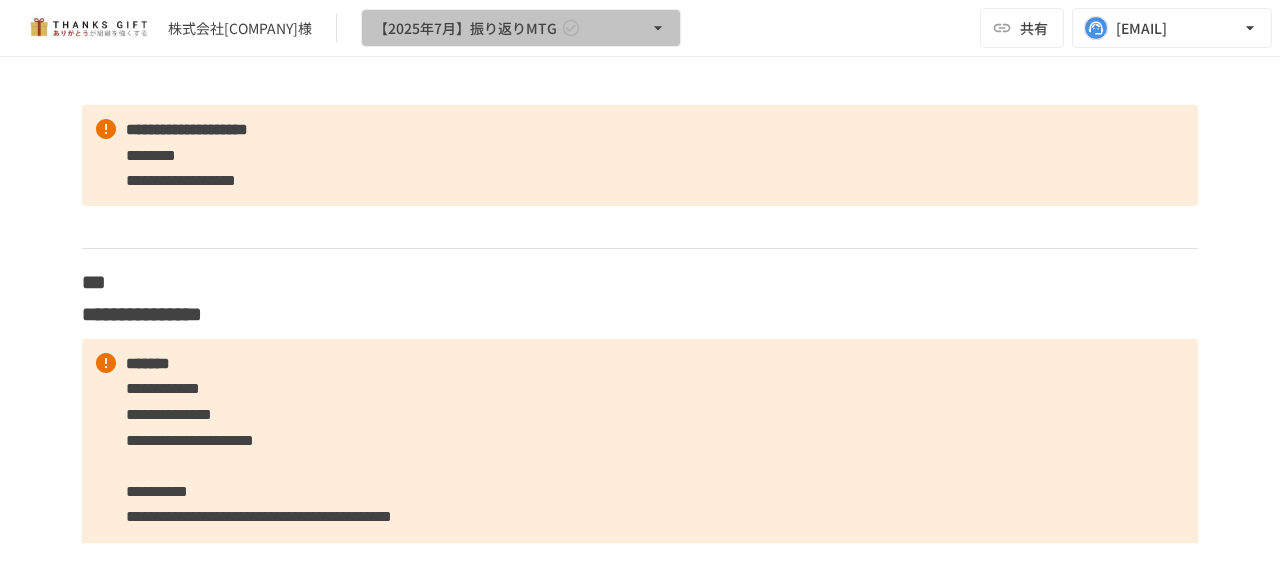 click 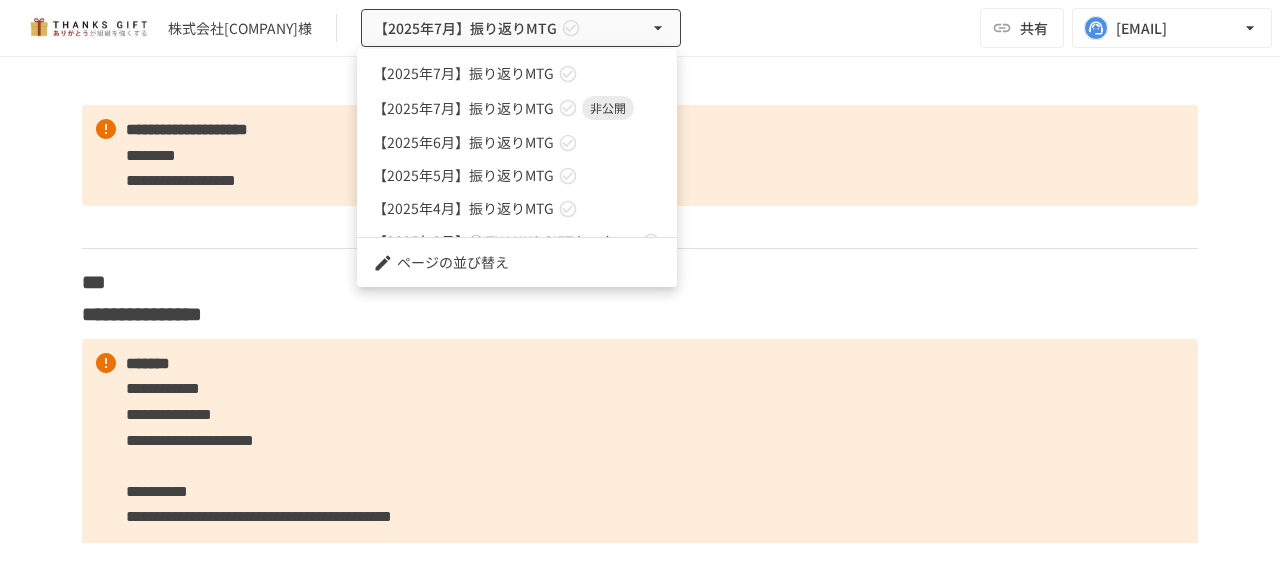 scroll, scrollTop: 90, scrollLeft: 0, axis: vertical 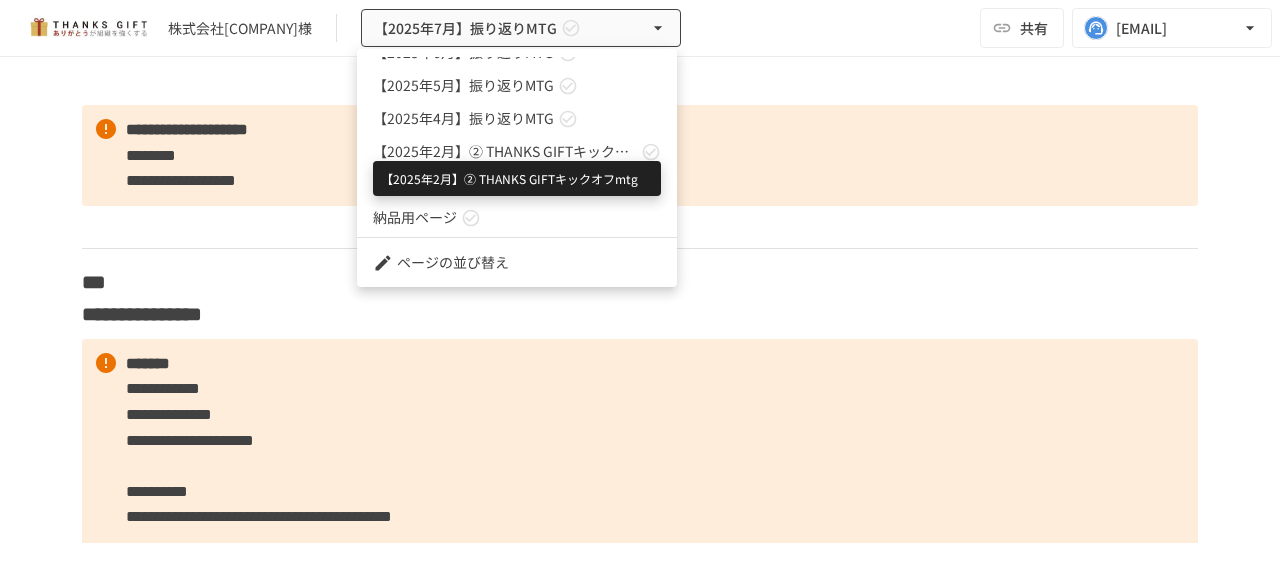 click on "【2025年2月】② THANKS GIFTキックオフmtg" at bounding box center [505, 151] 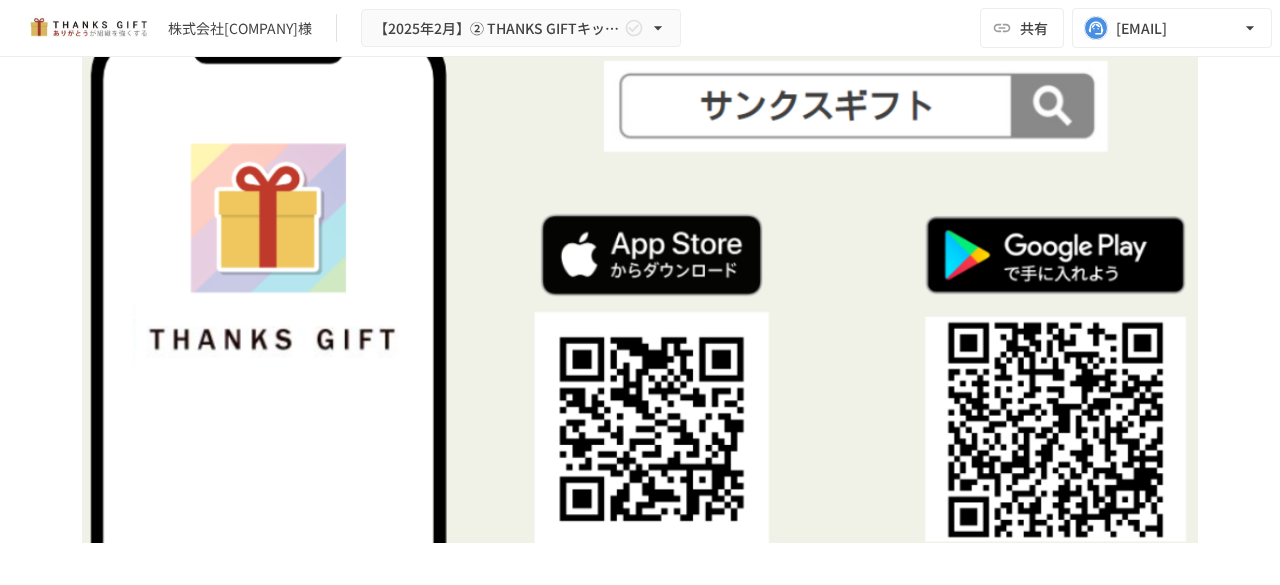 scroll, scrollTop: 1697, scrollLeft: 0, axis: vertical 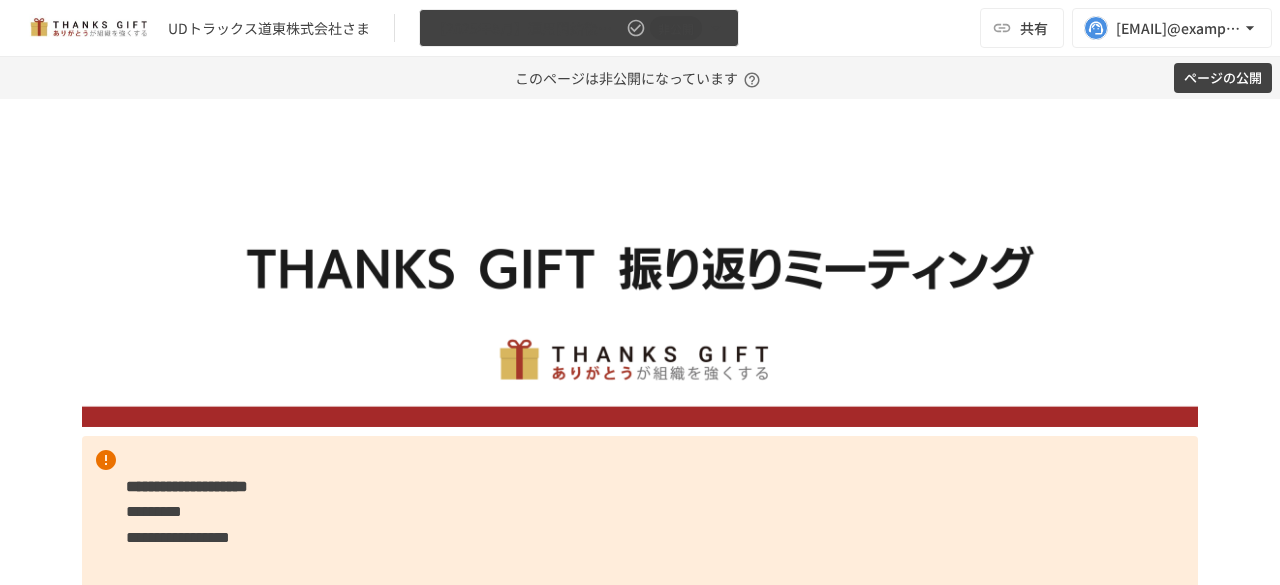 click on "【2025年8月】運用開始後振り返りミーティング 非公開" at bounding box center [579, 28] 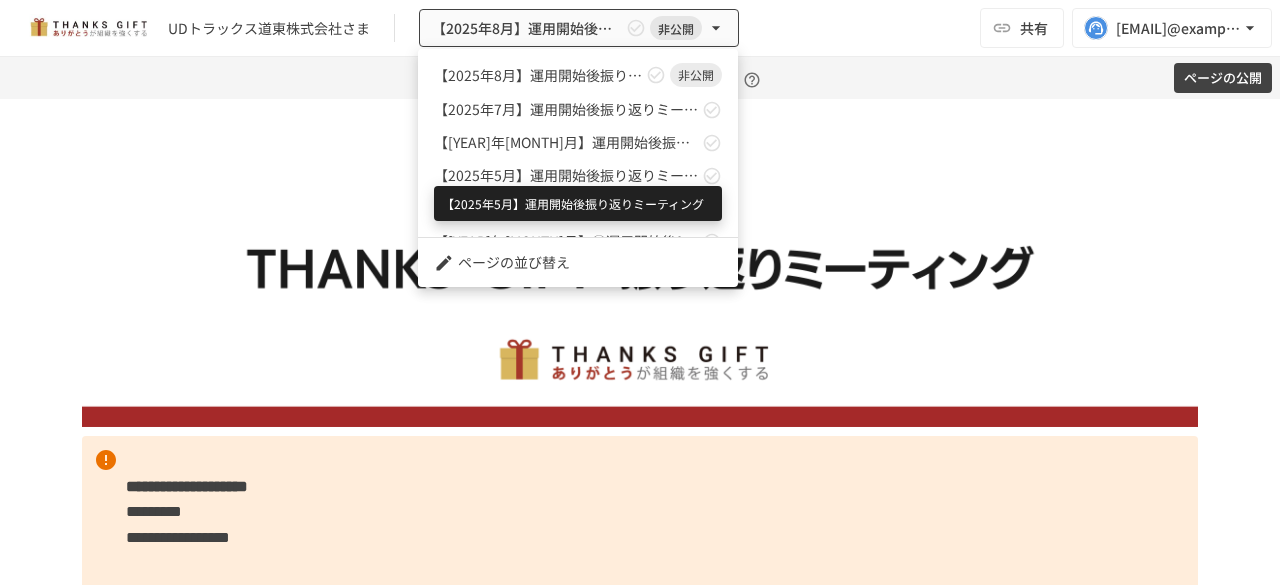 scroll, scrollTop: 190, scrollLeft: 0, axis: vertical 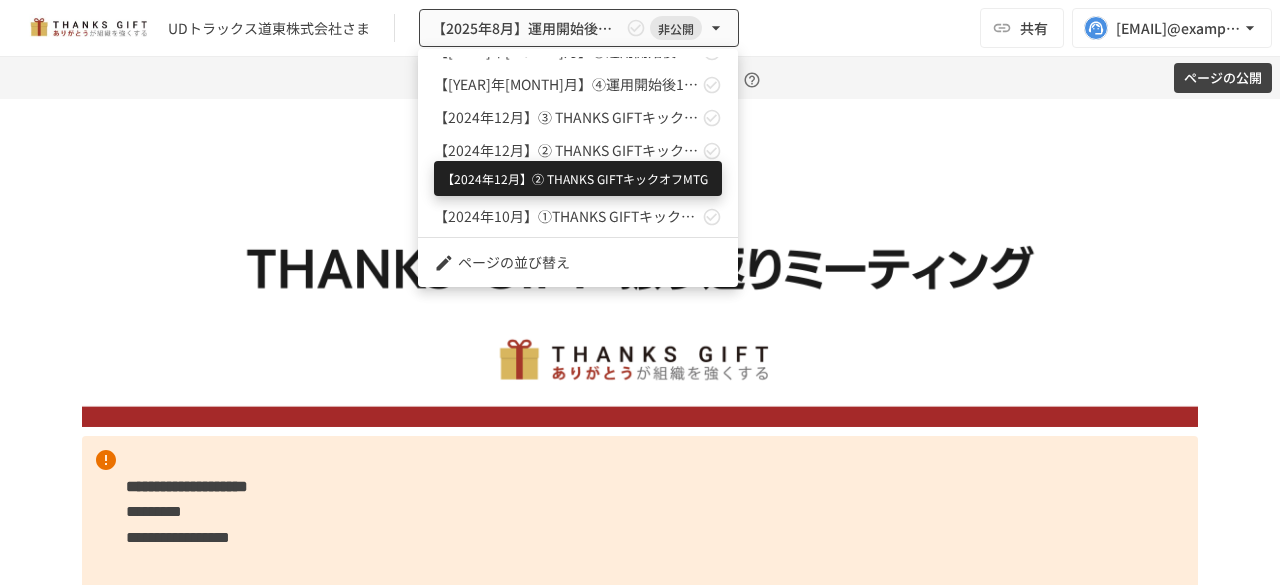 click on "【2024年12月】② THANKS GIFTキックオフMTG" at bounding box center [566, 150] 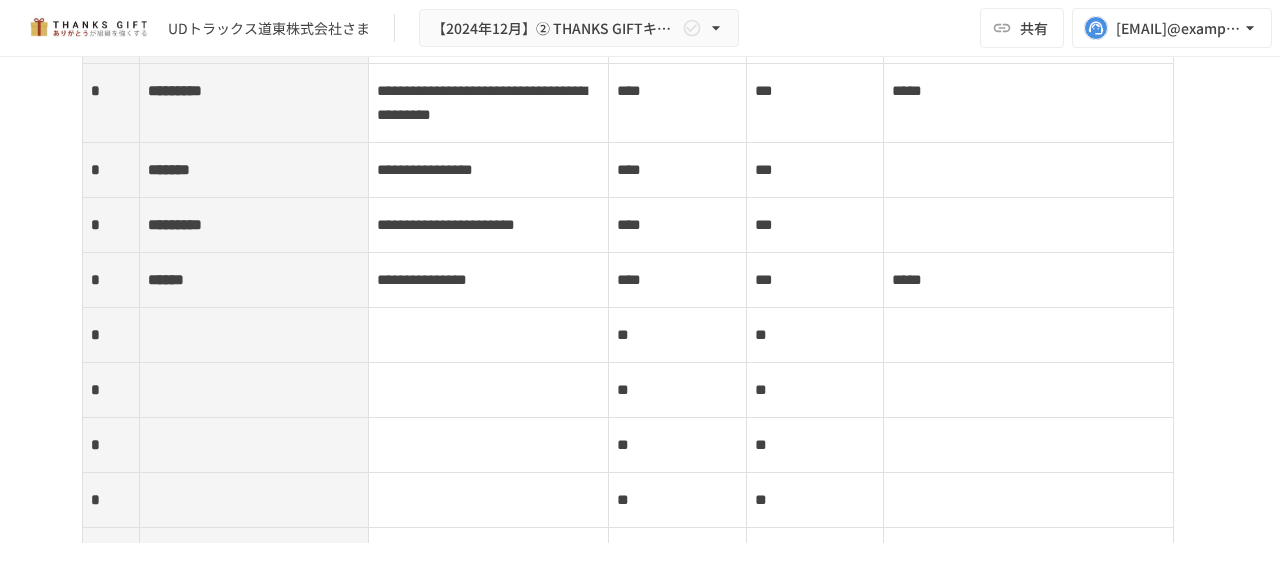 scroll, scrollTop: 5282, scrollLeft: 0, axis: vertical 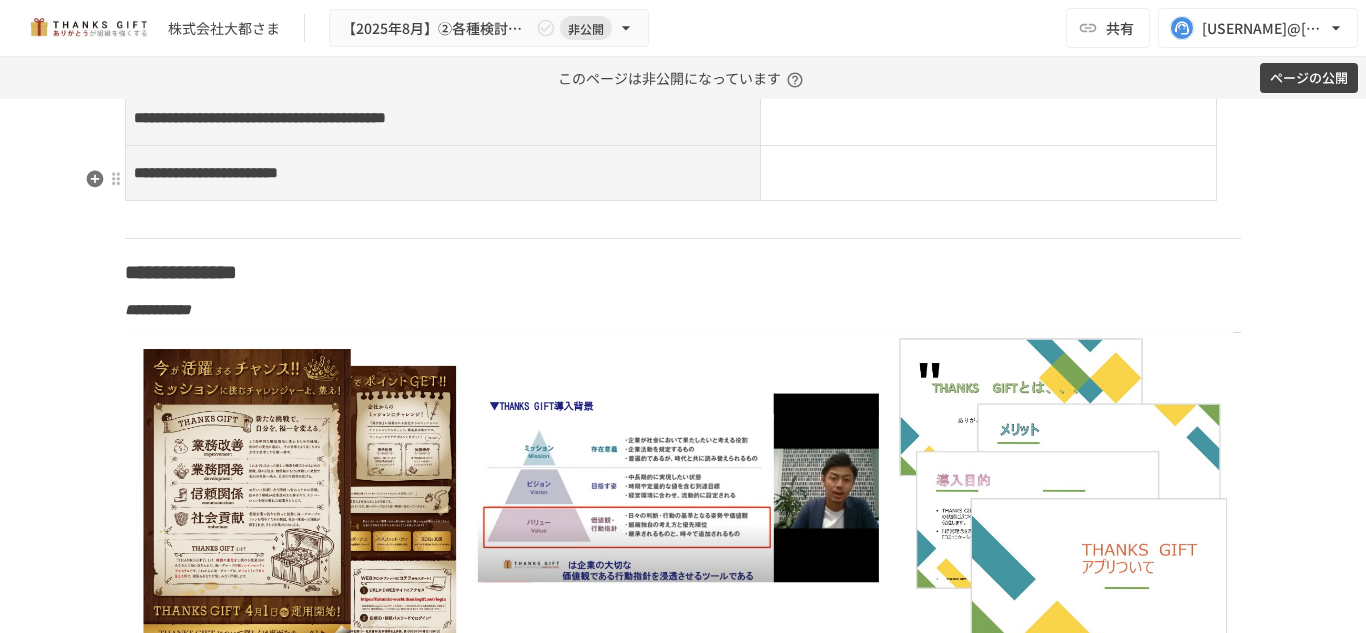 click on "**********" at bounding box center [683, -307] 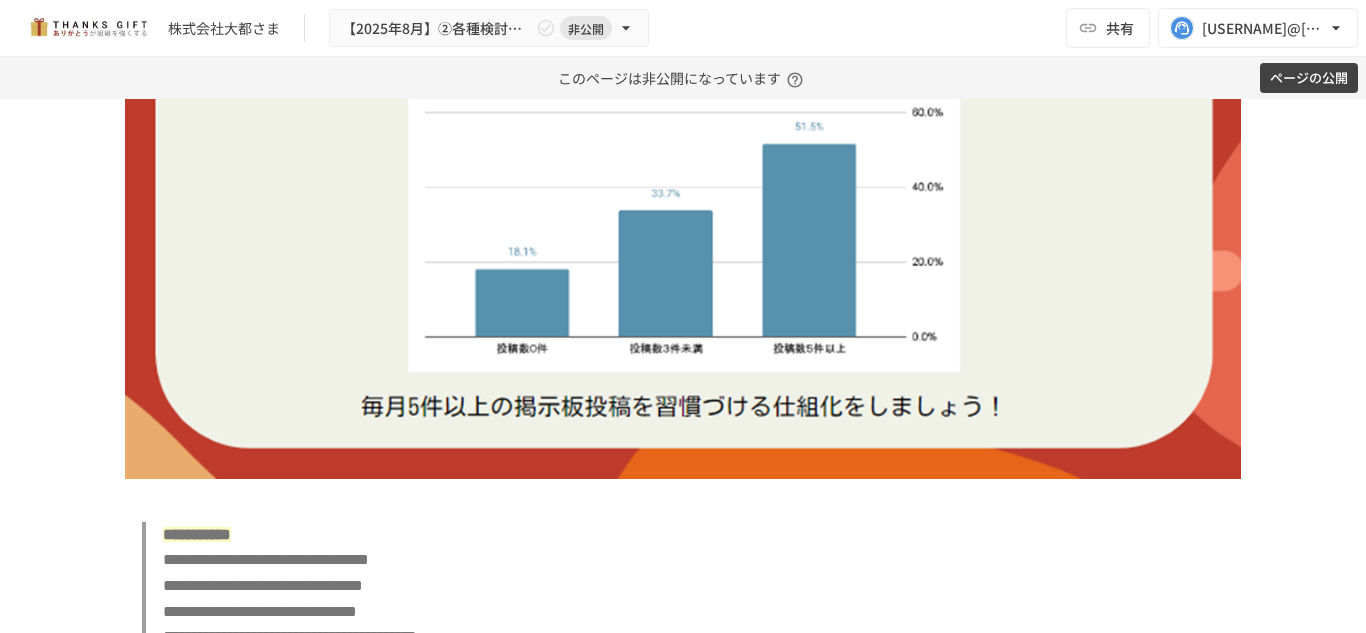 scroll, scrollTop: 7387, scrollLeft: 0, axis: vertical 